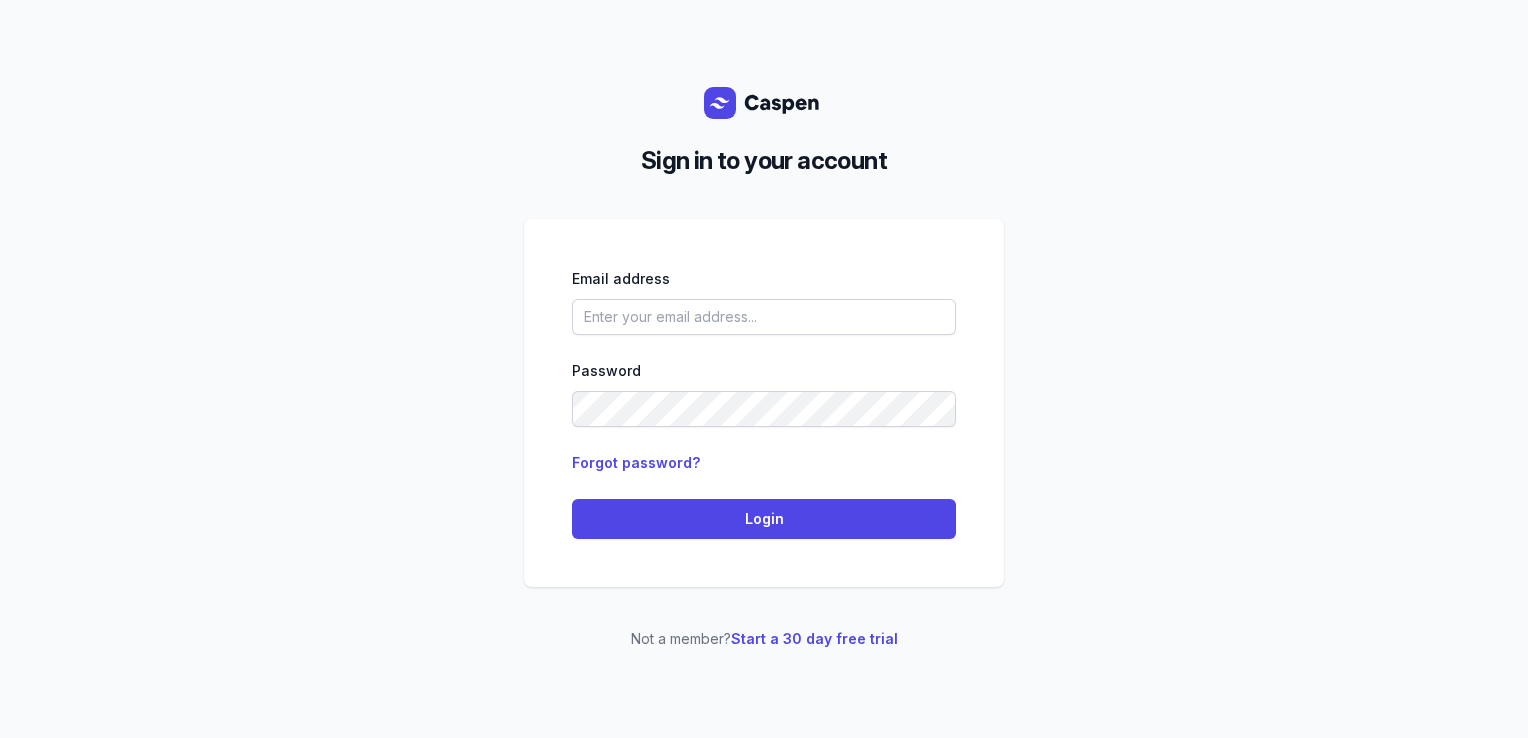 scroll, scrollTop: 0, scrollLeft: 0, axis: both 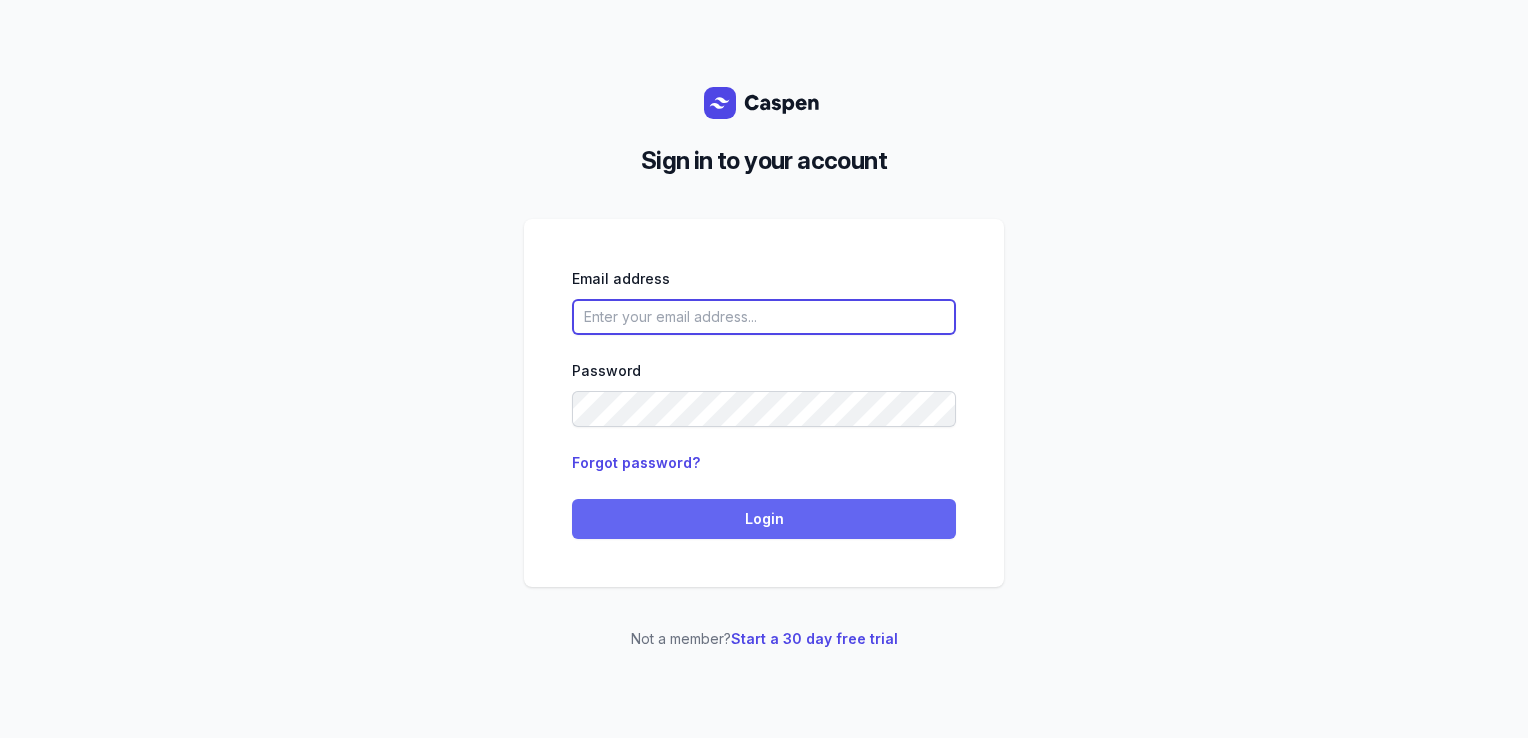 type on "[PERSON_NAME][EMAIL_ADDRESS][DOMAIN_NAME][PERSON_NAME]" 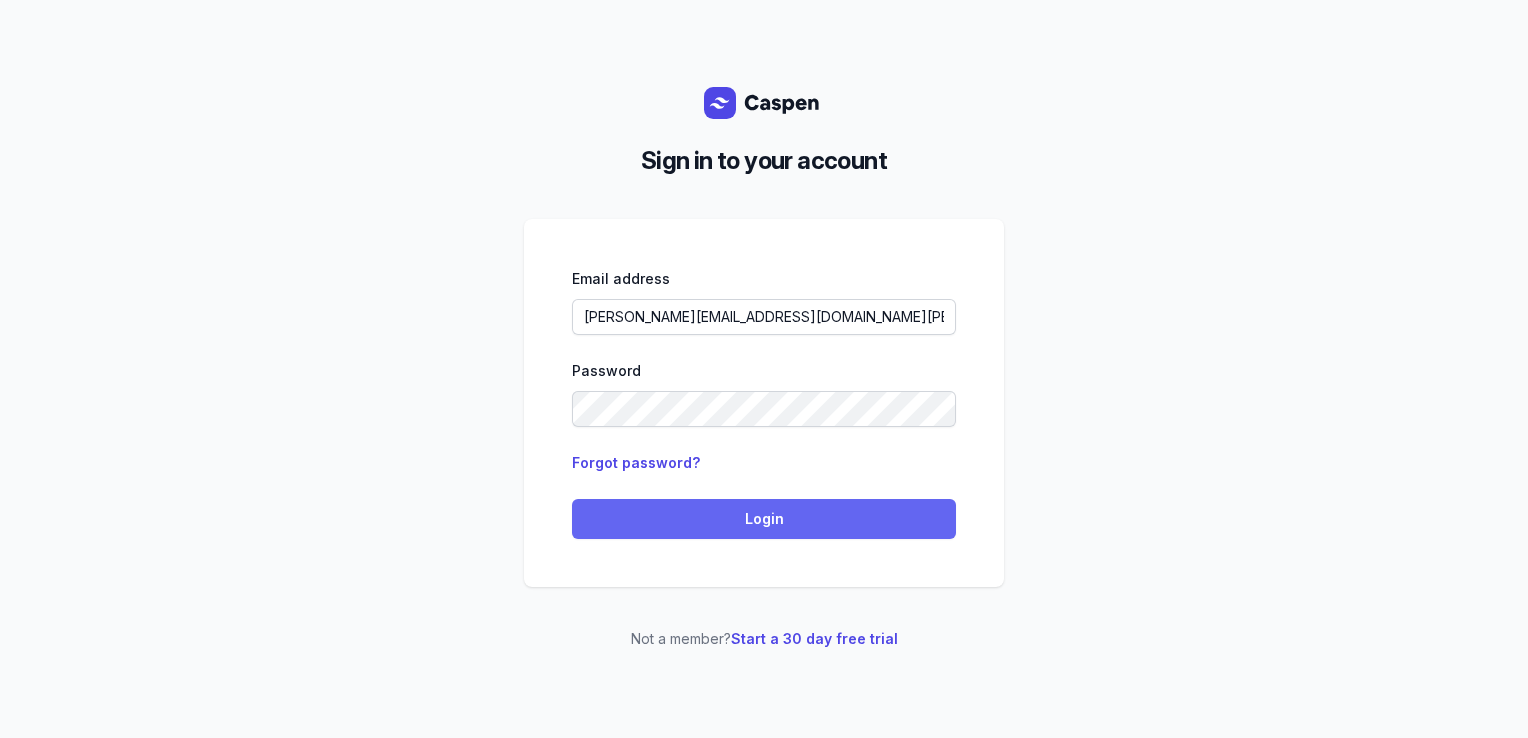click on "Login" at bounding box center [764, 519] 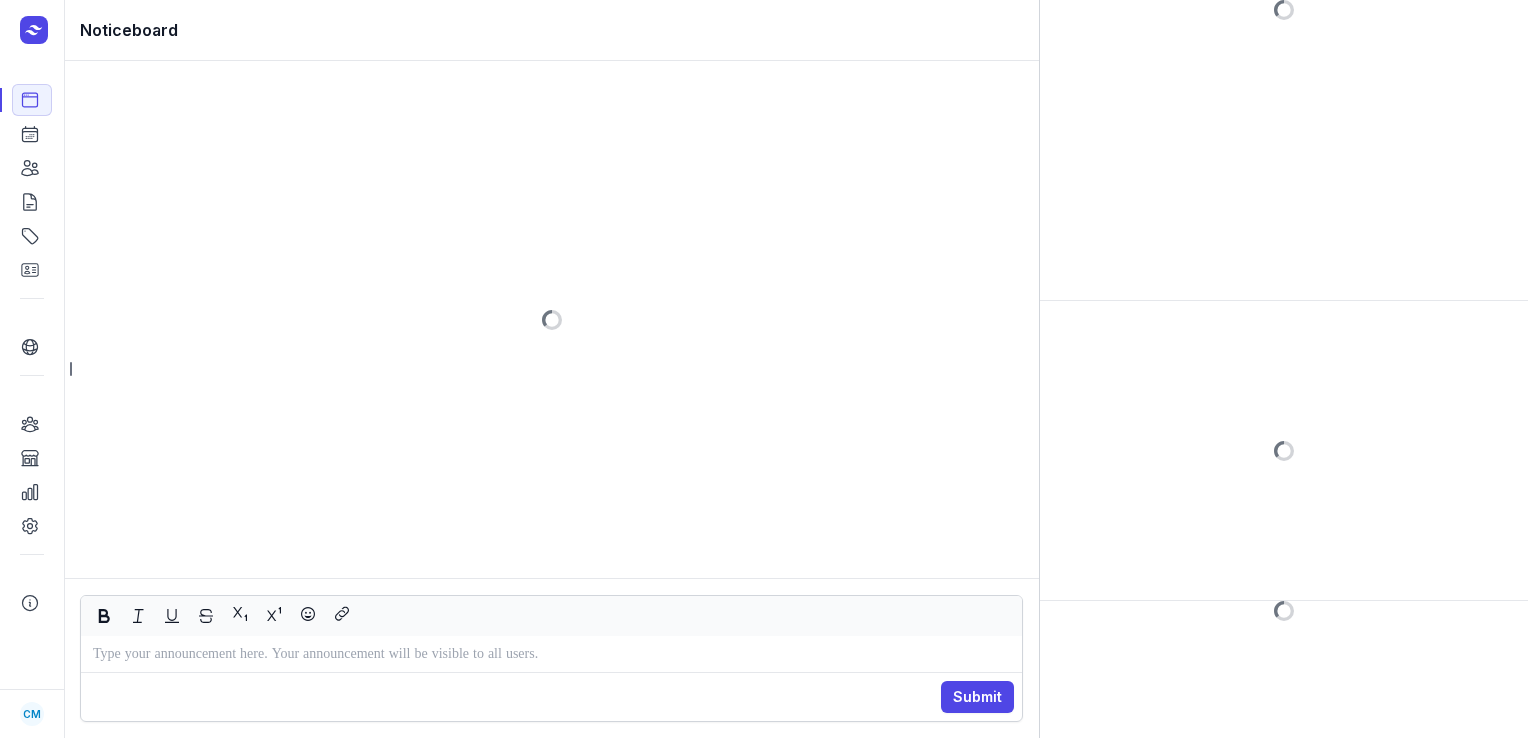 scroll, scrollTop: 0, scrollLeft: 0, axis: both 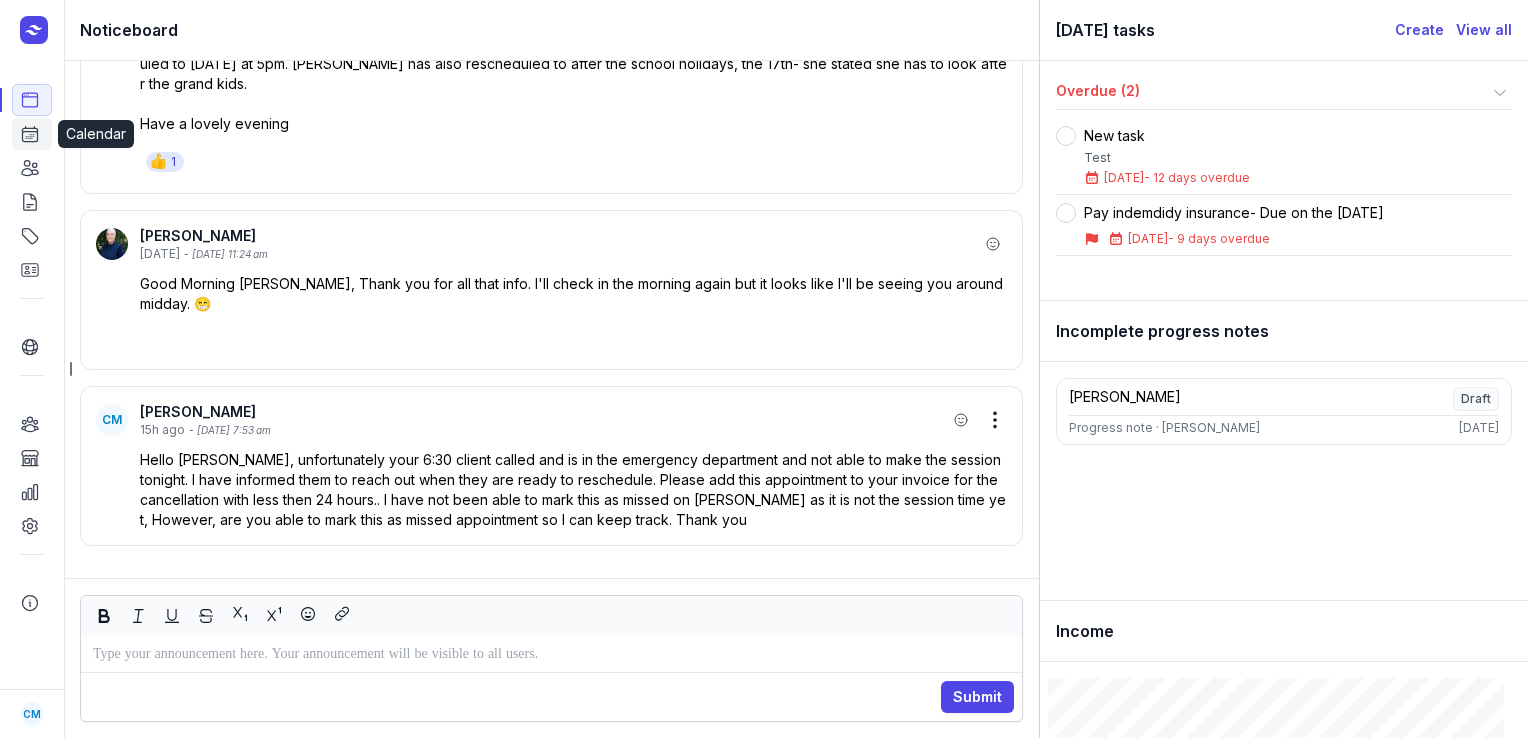 click 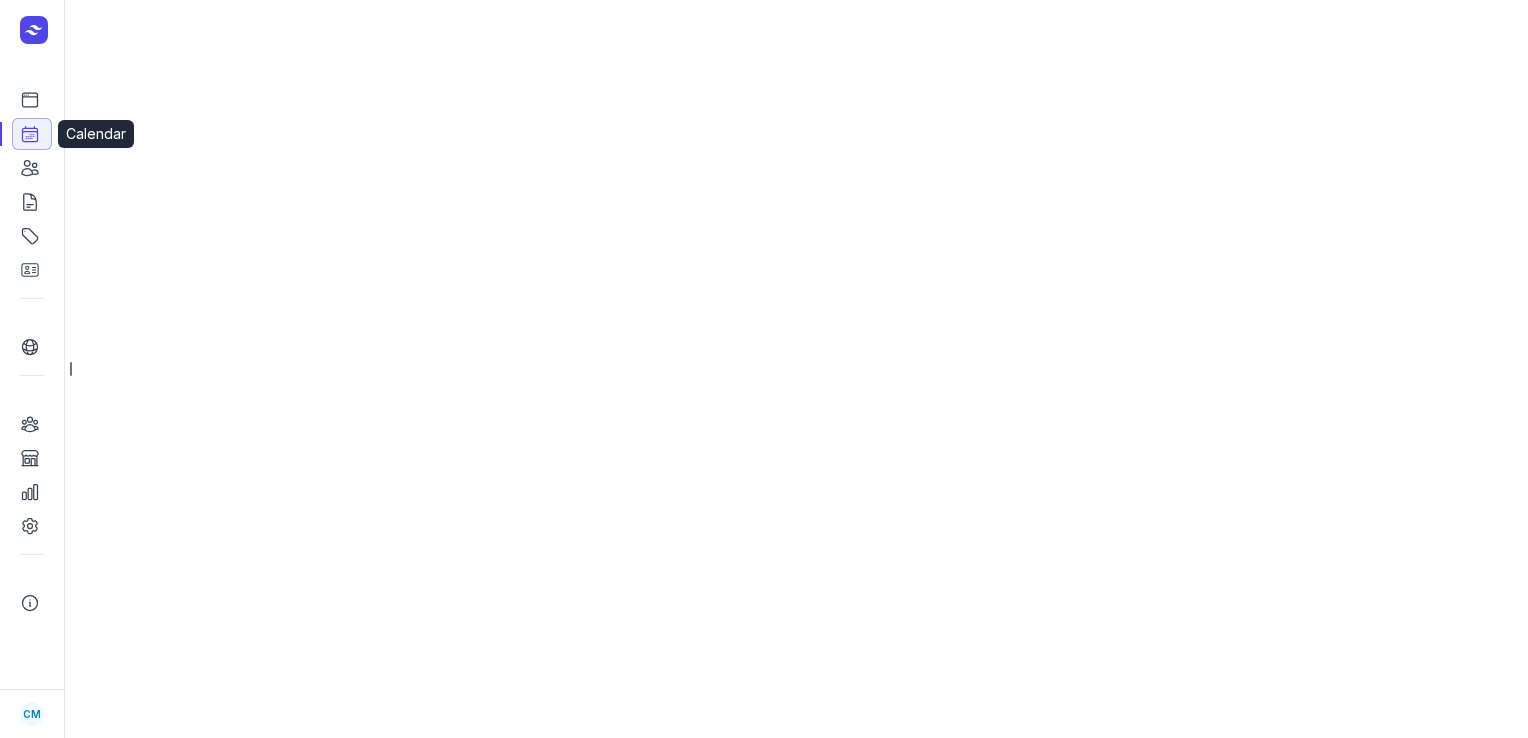 select on "week" 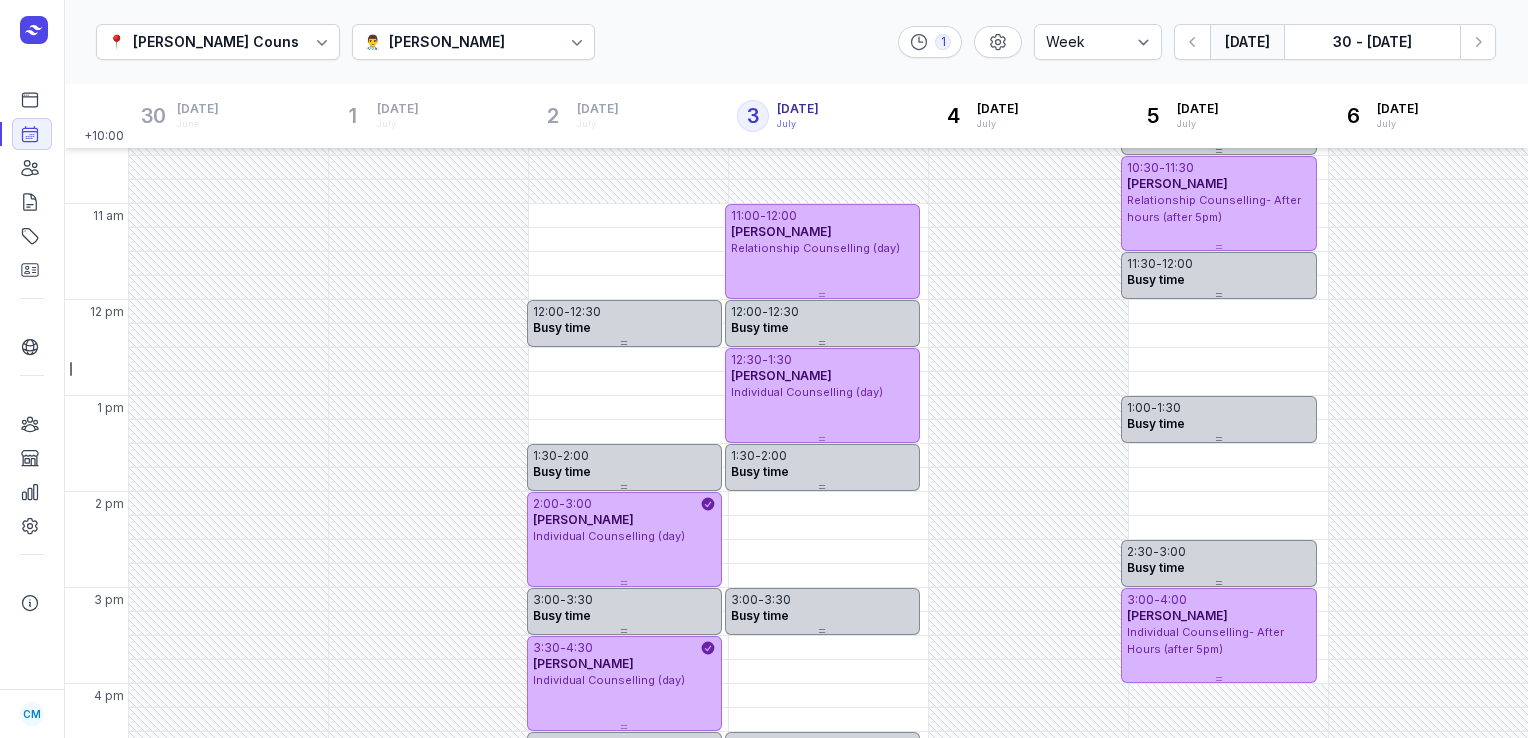 scroll, scrollTop: 248, scrollLeft: 0, axis: vertical 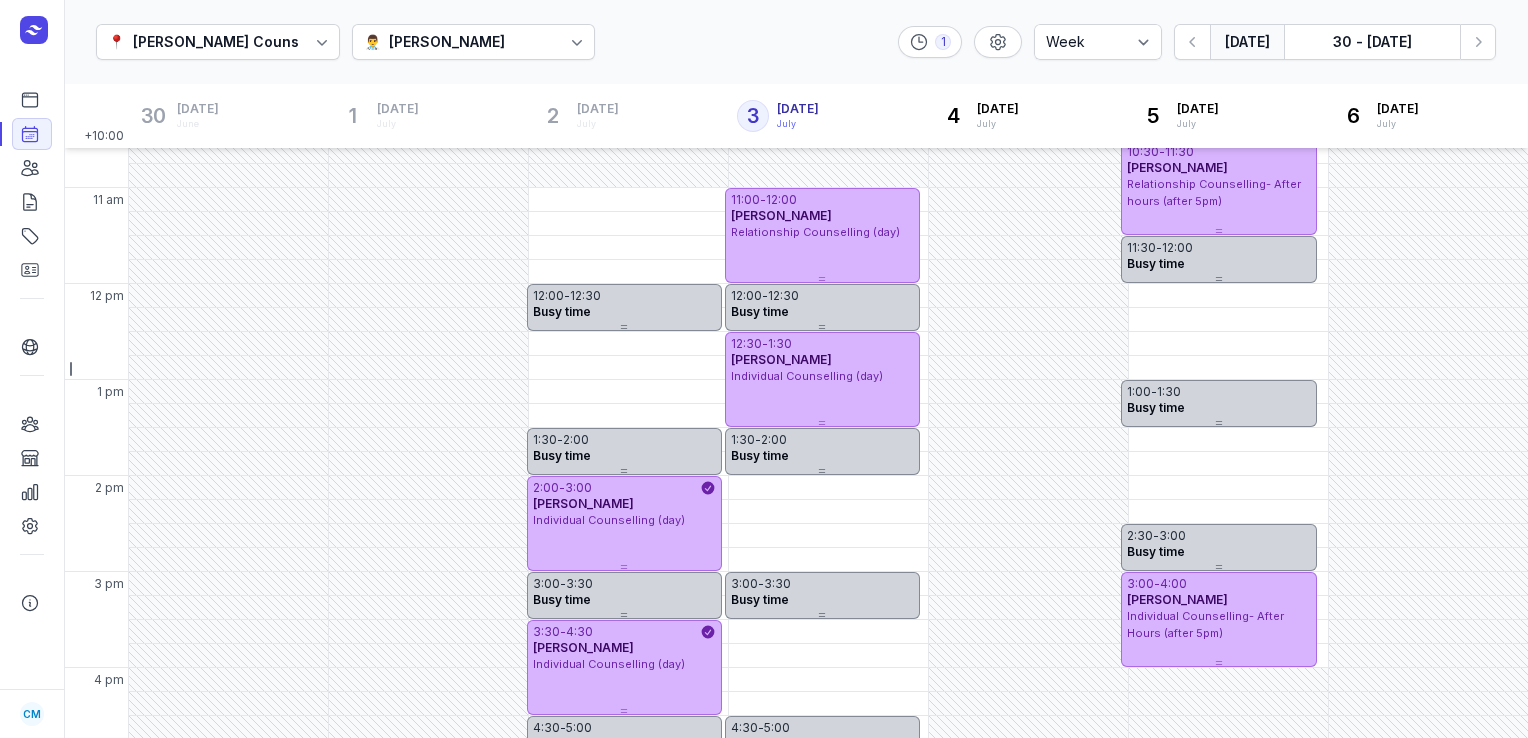 click on "[PERSON_NAME]" at bounding box center (447, 42) 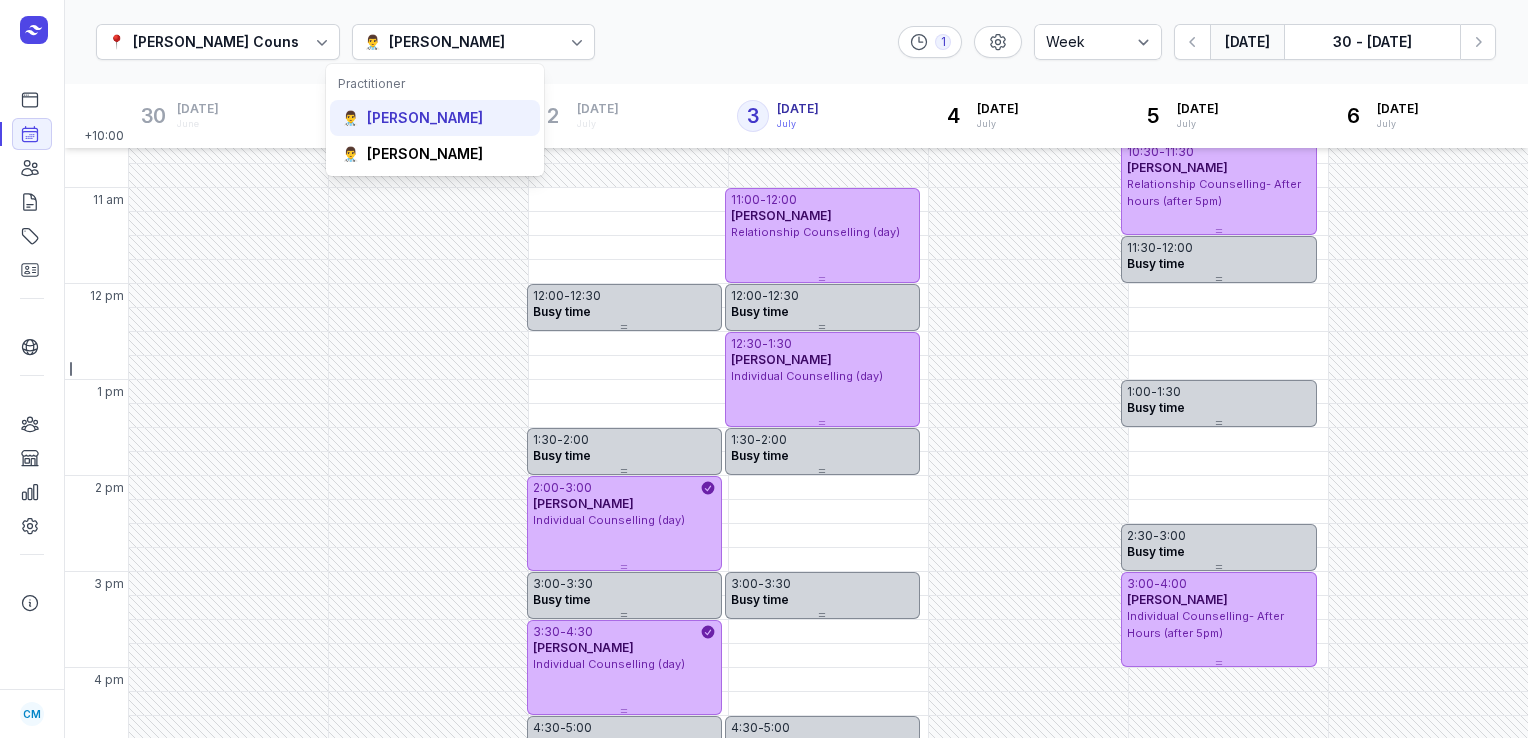 click on "👨‍⚕️ [PERSON_NAME]" 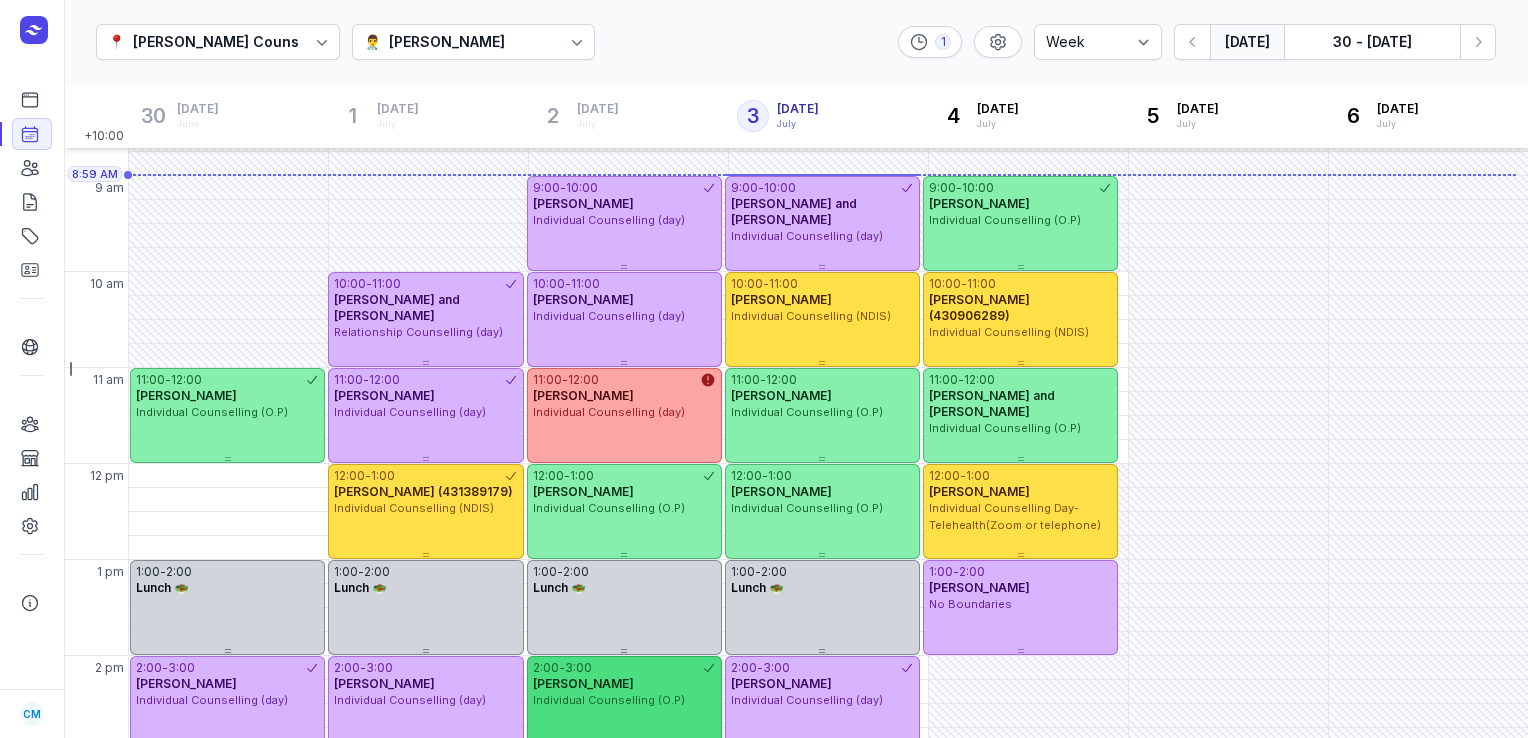 scroll, scrollTop: 68, scrollLeft: 0, axis: vertical 